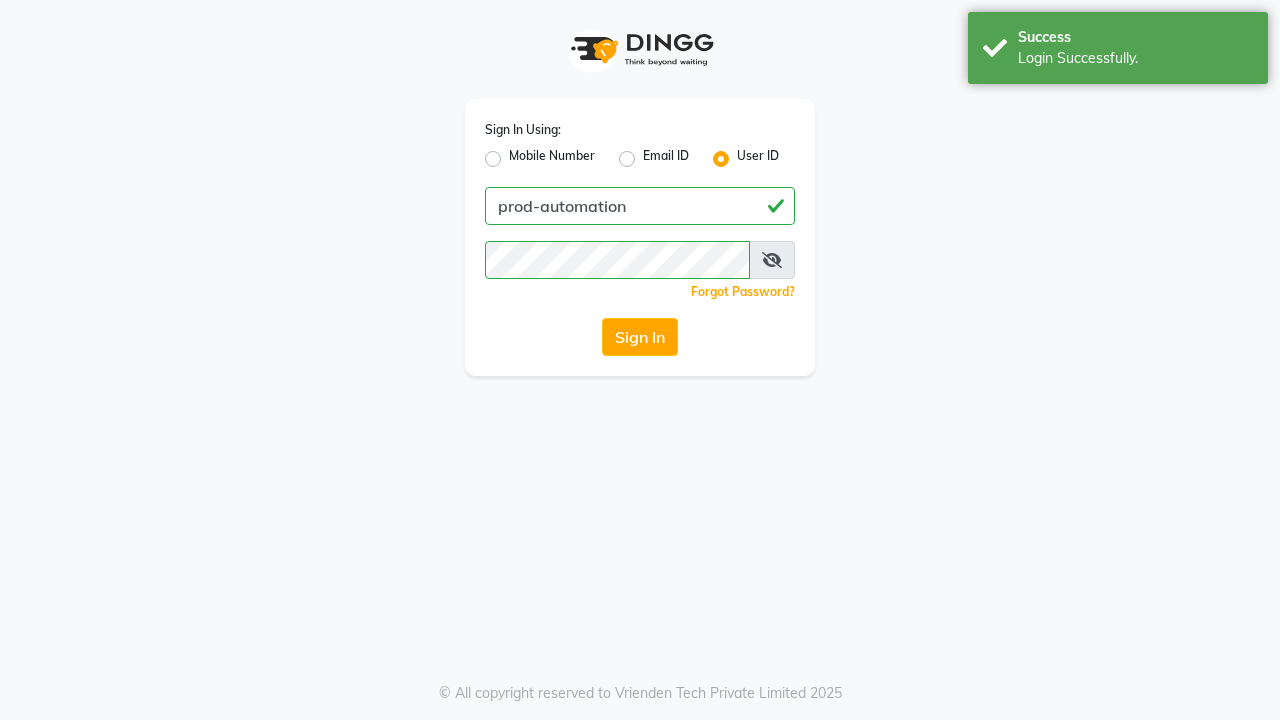 scroll, scrollTop: 0, scrollLeft: 0, axis: both 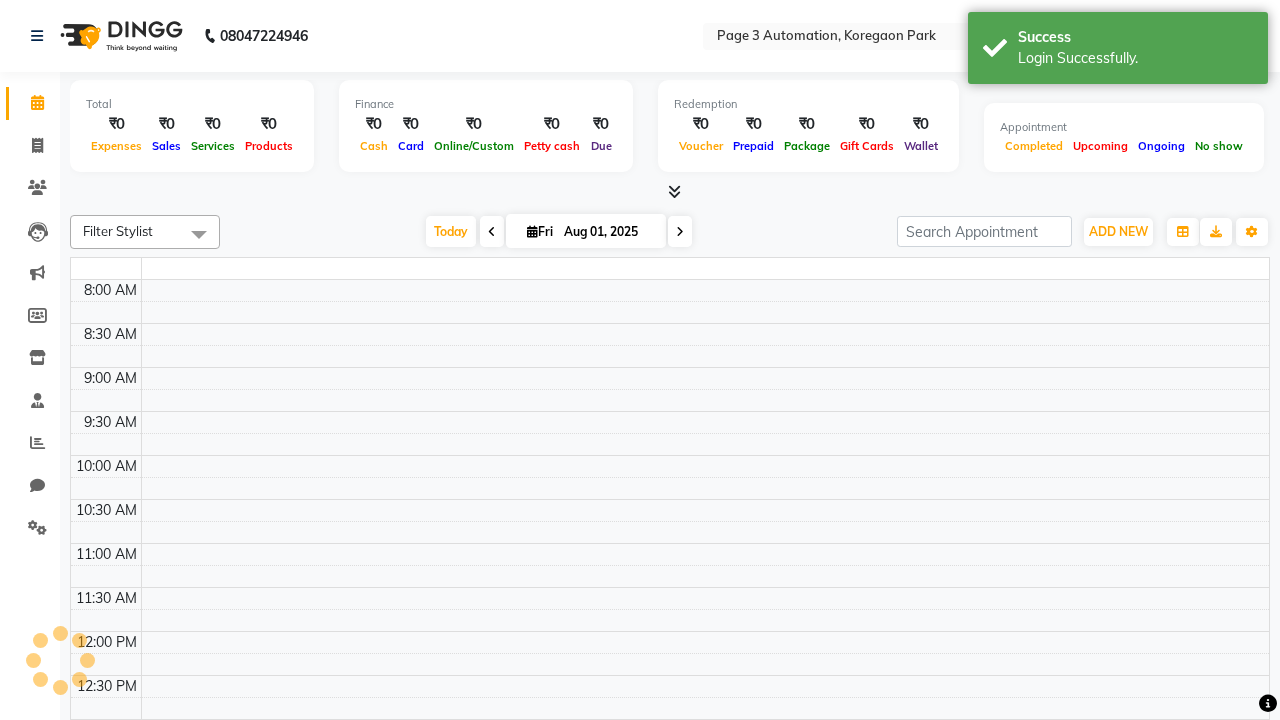 select on "en" 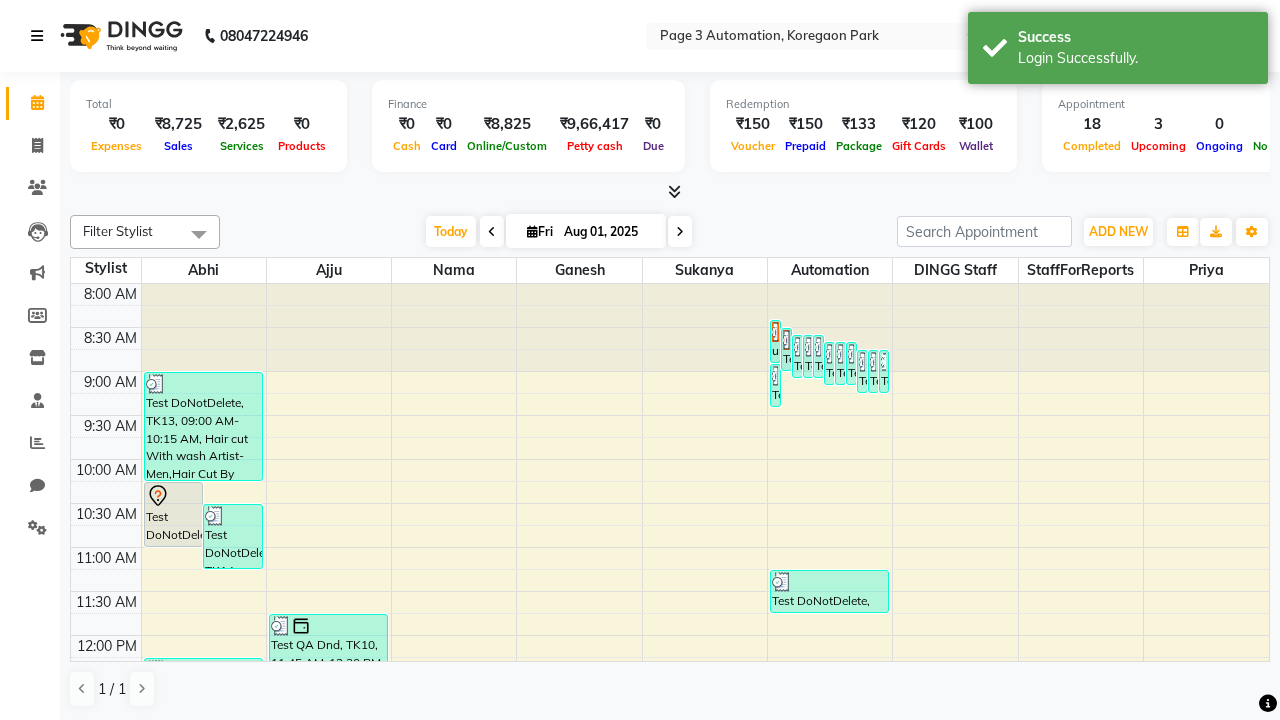 click at bounding box center (37, 36) 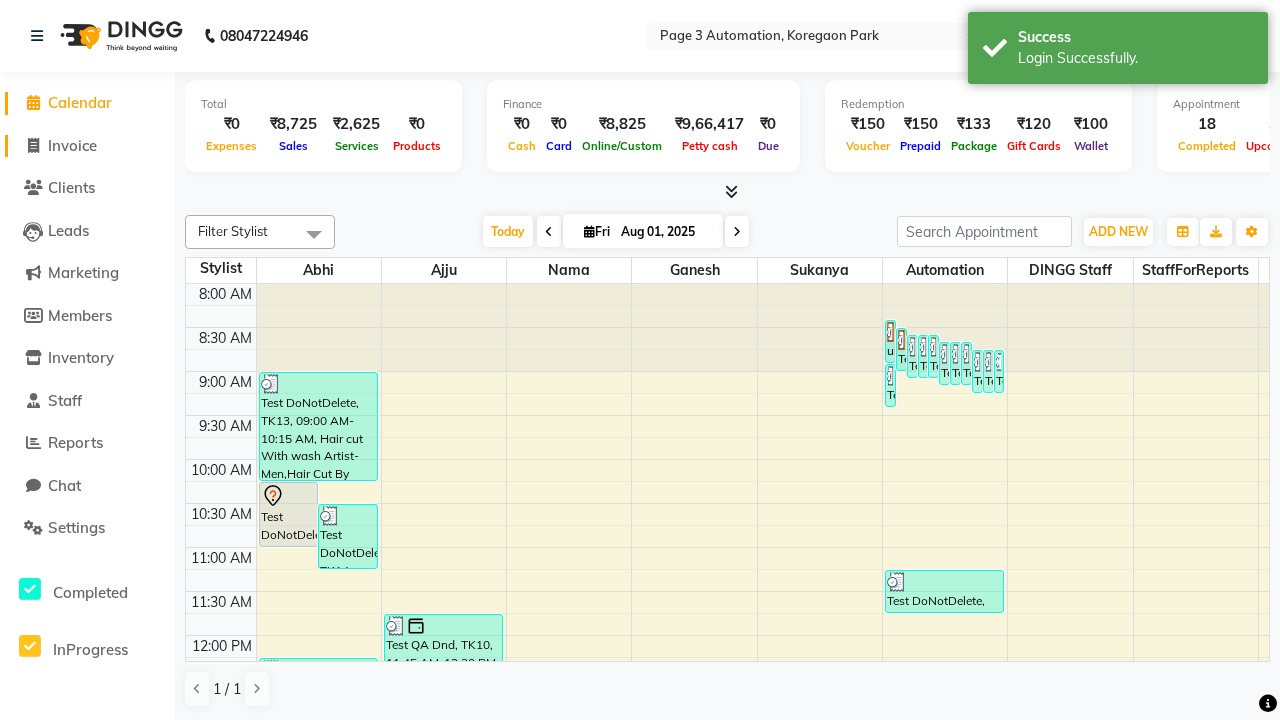 click on "Invoice" 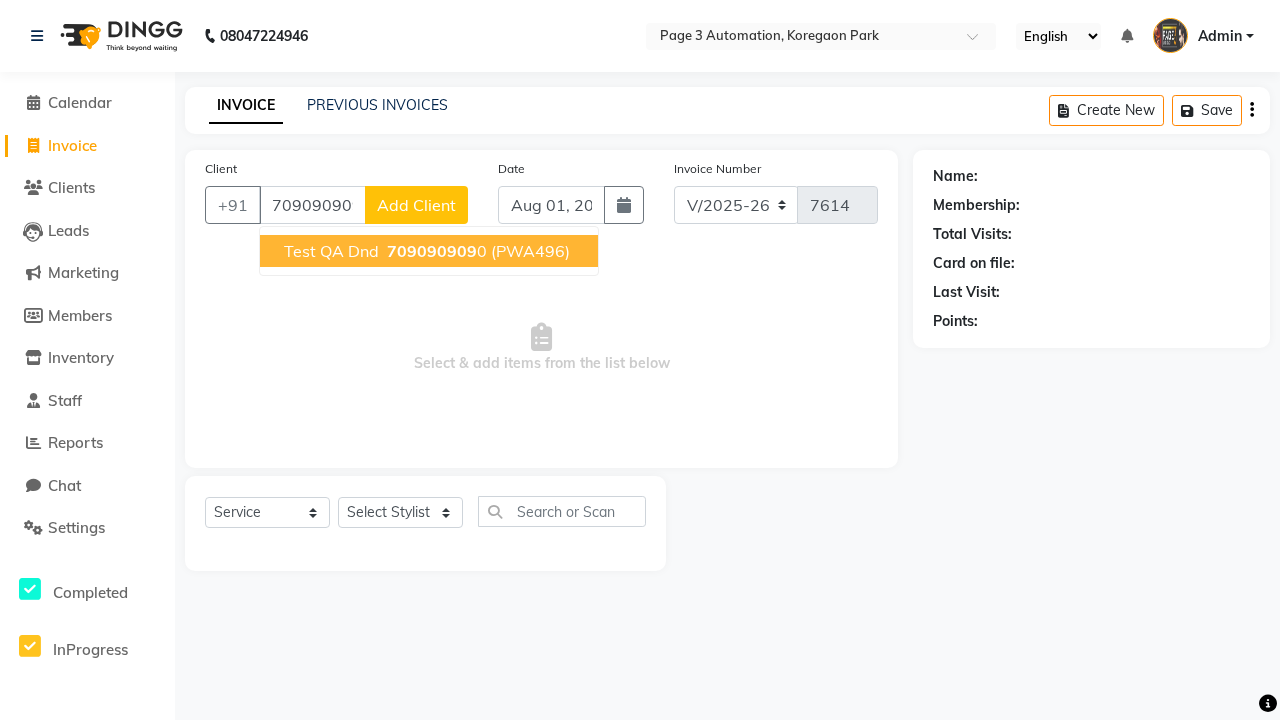 click on "709090909" at bounding box center [432, 251] 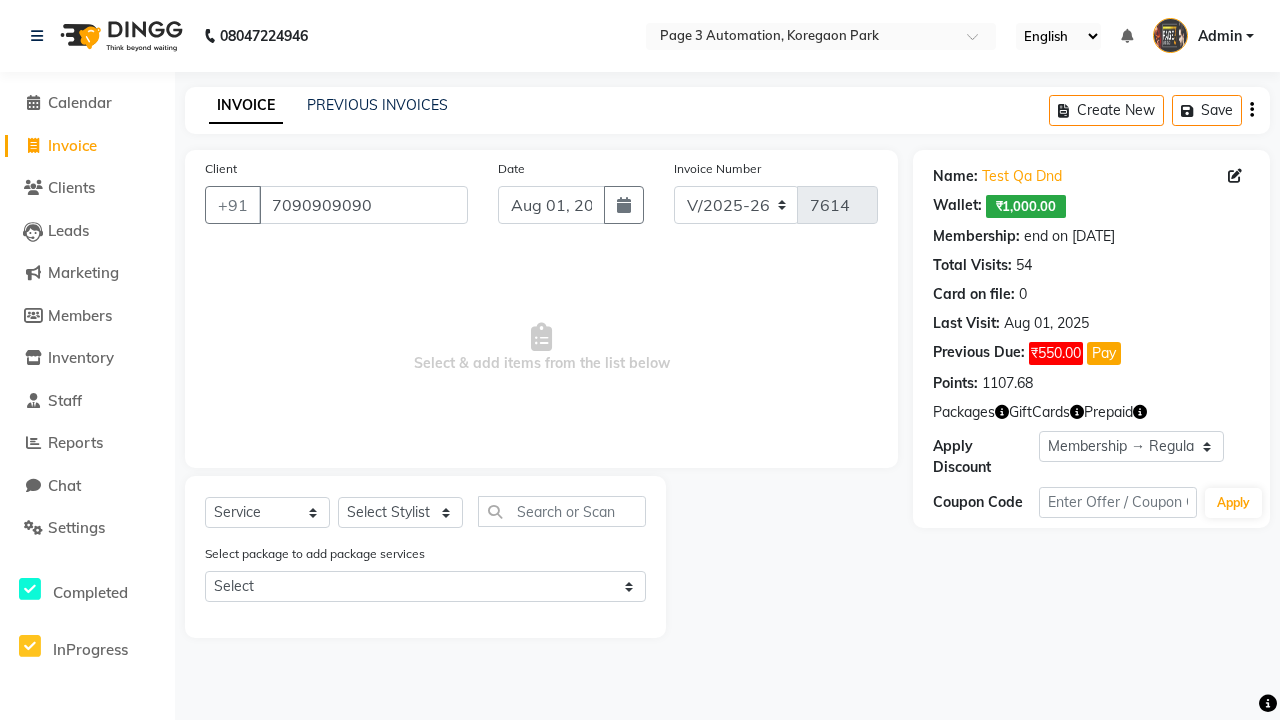 select on "0:" 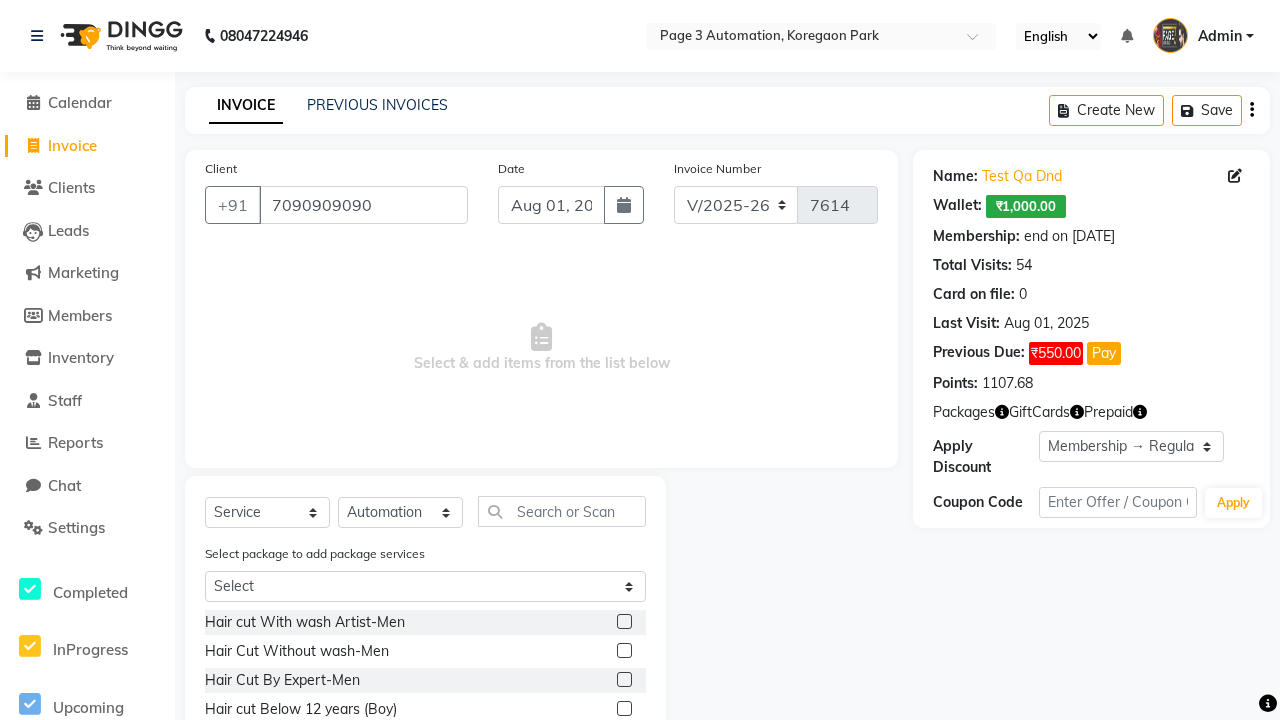 click 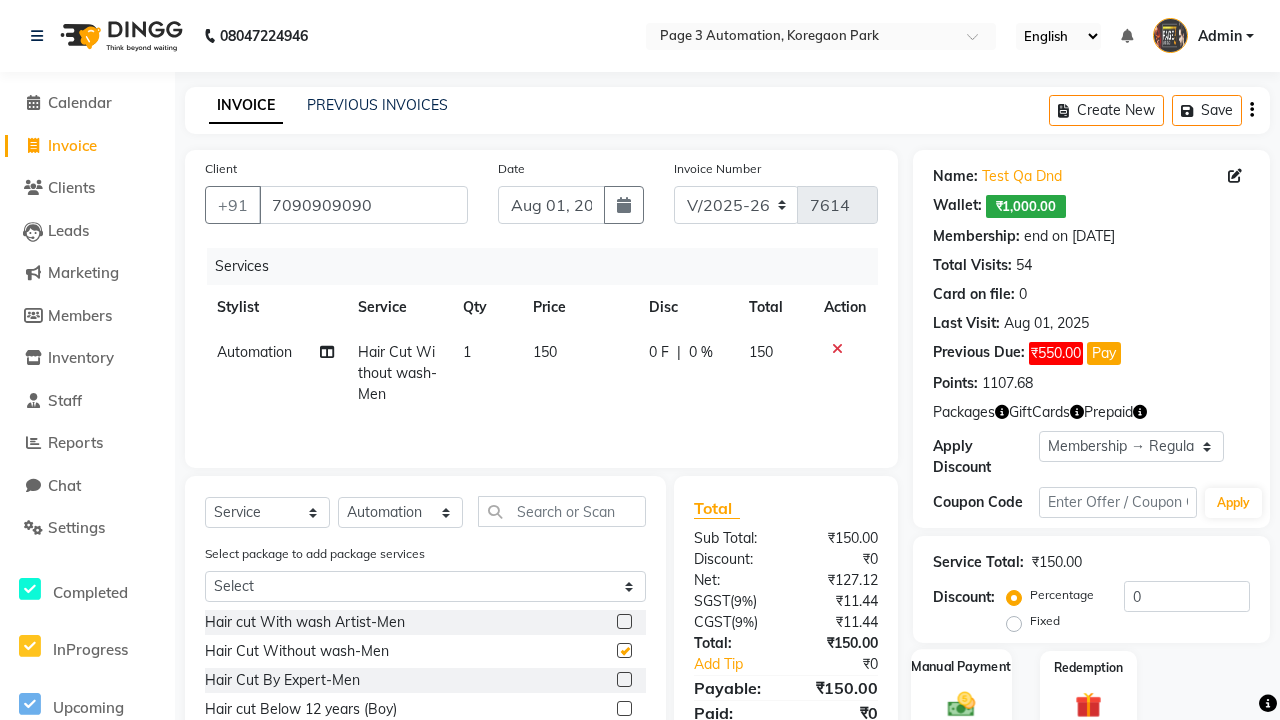 click 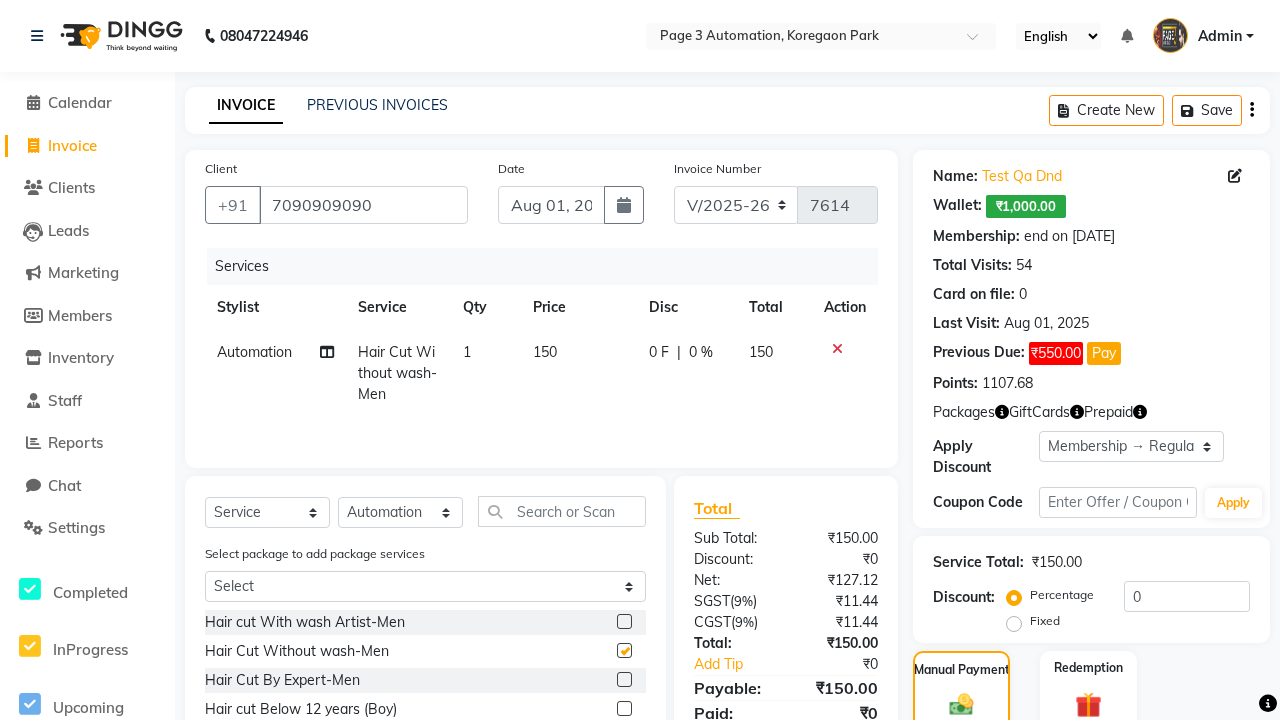 click on "ONLINE" 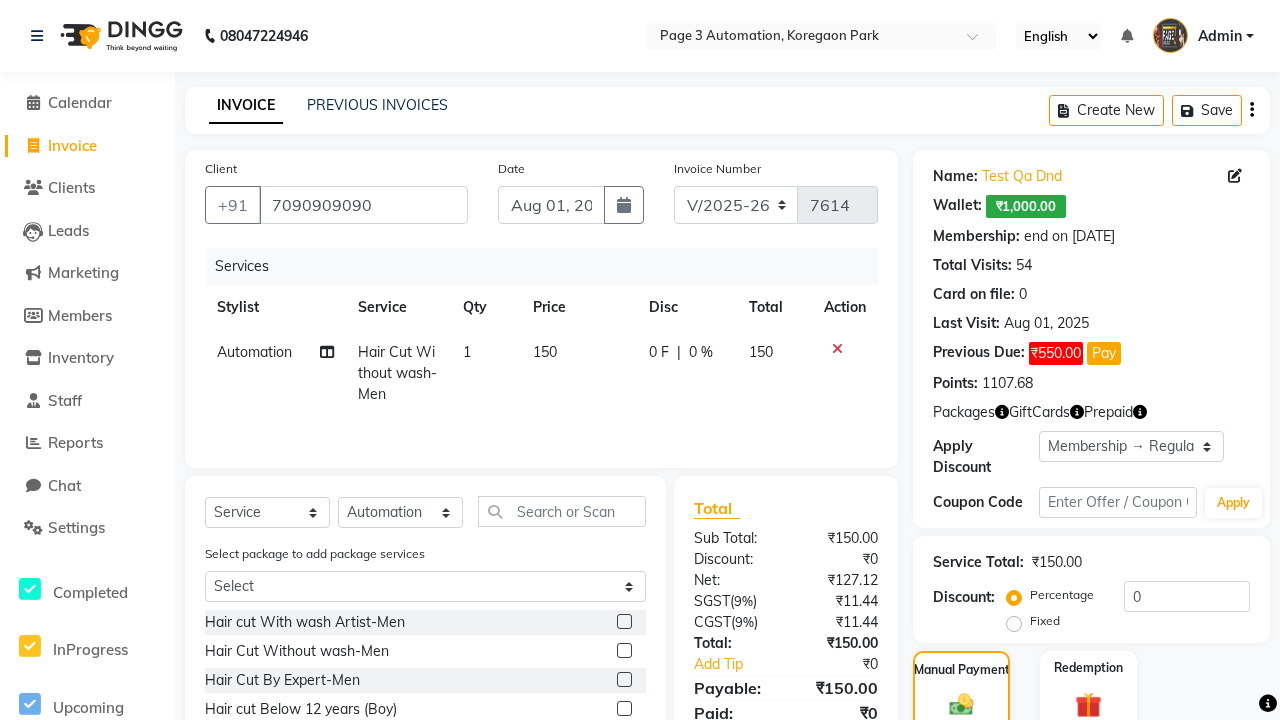 checkbox on "false" 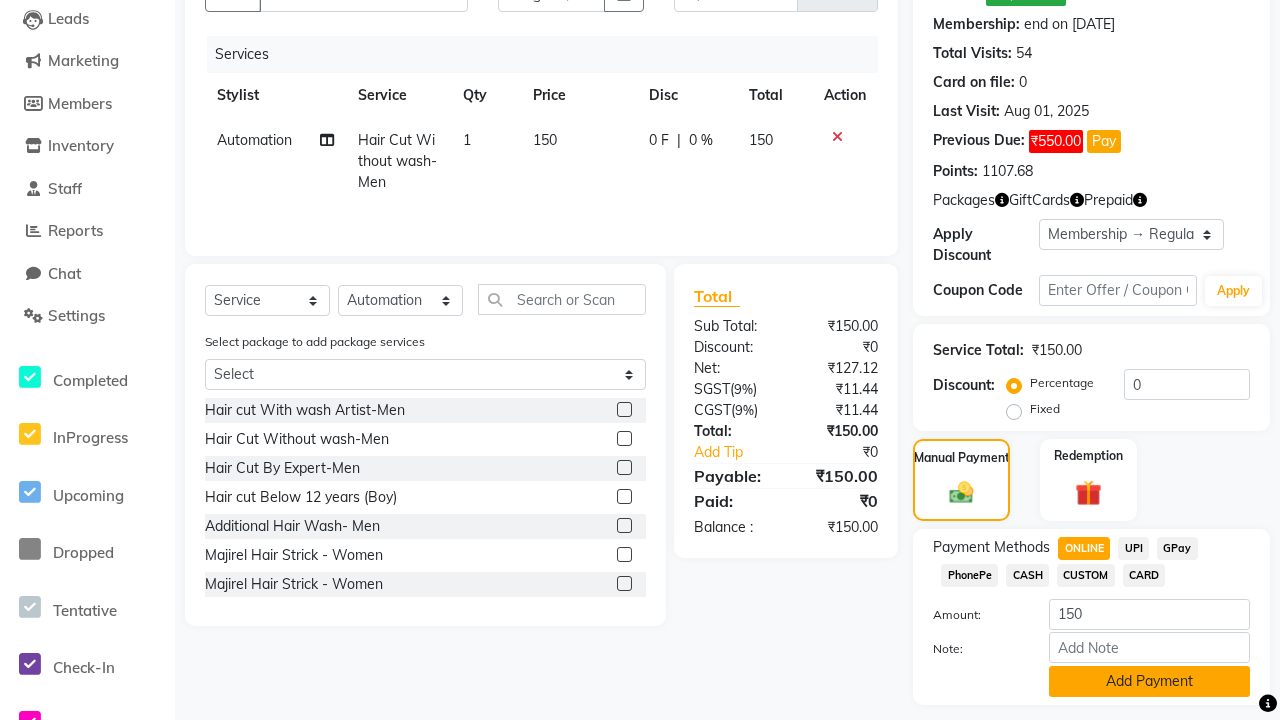 click on "Add Payment" 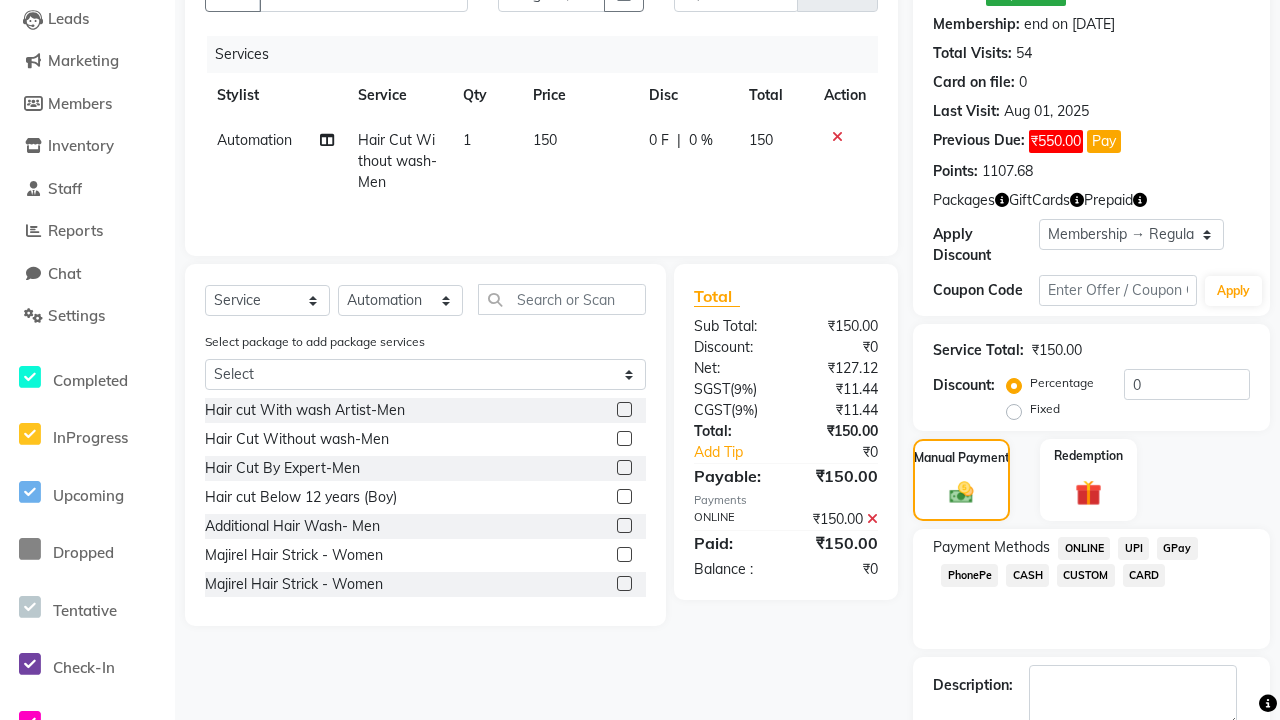 click 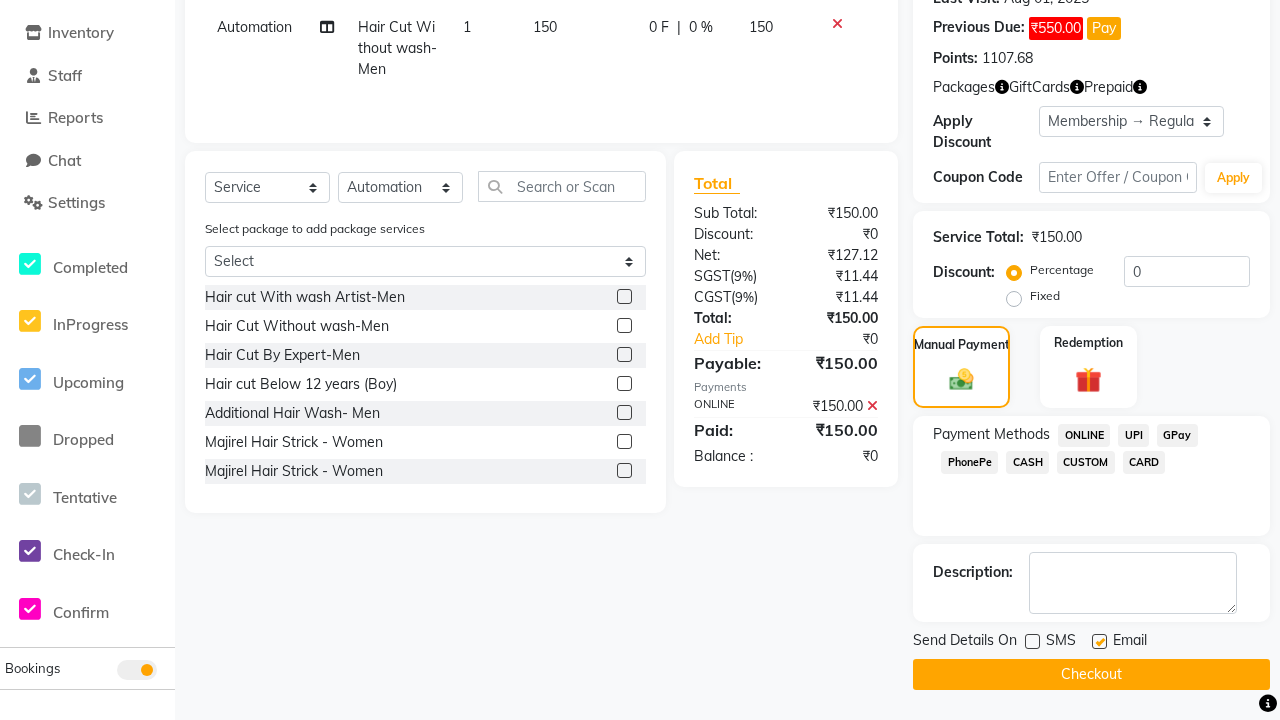 click 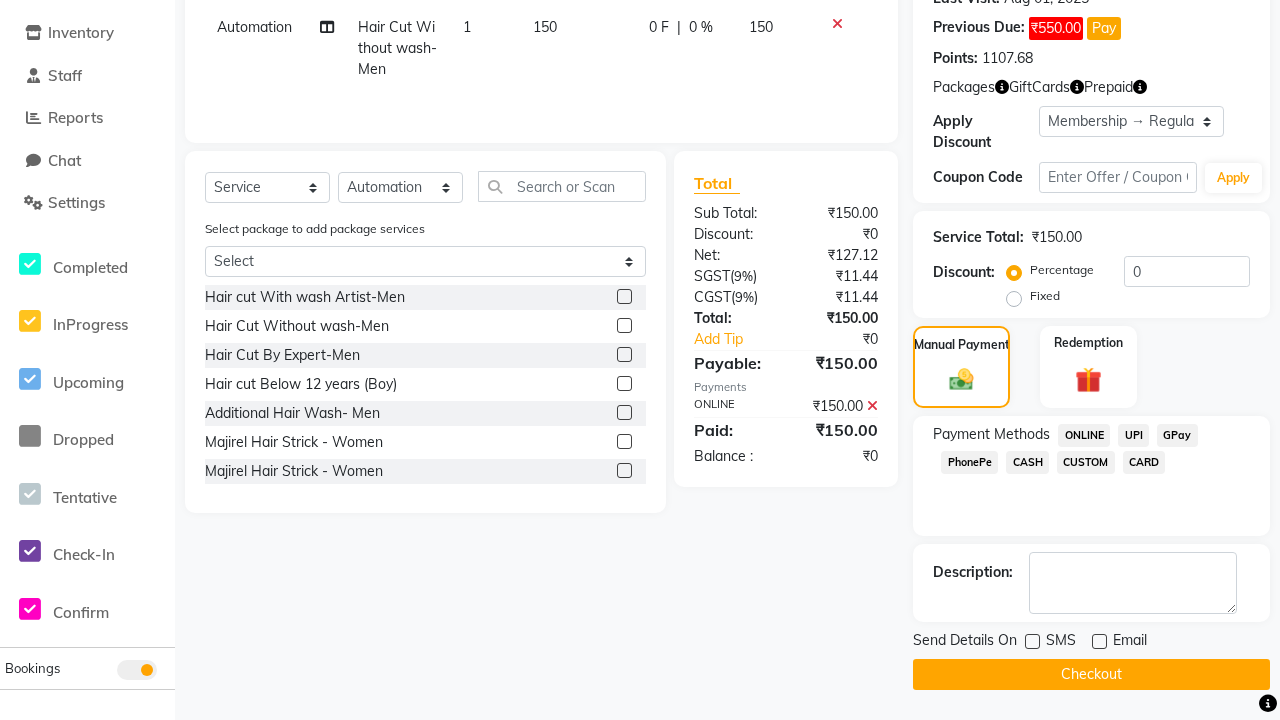click on "Checkout" 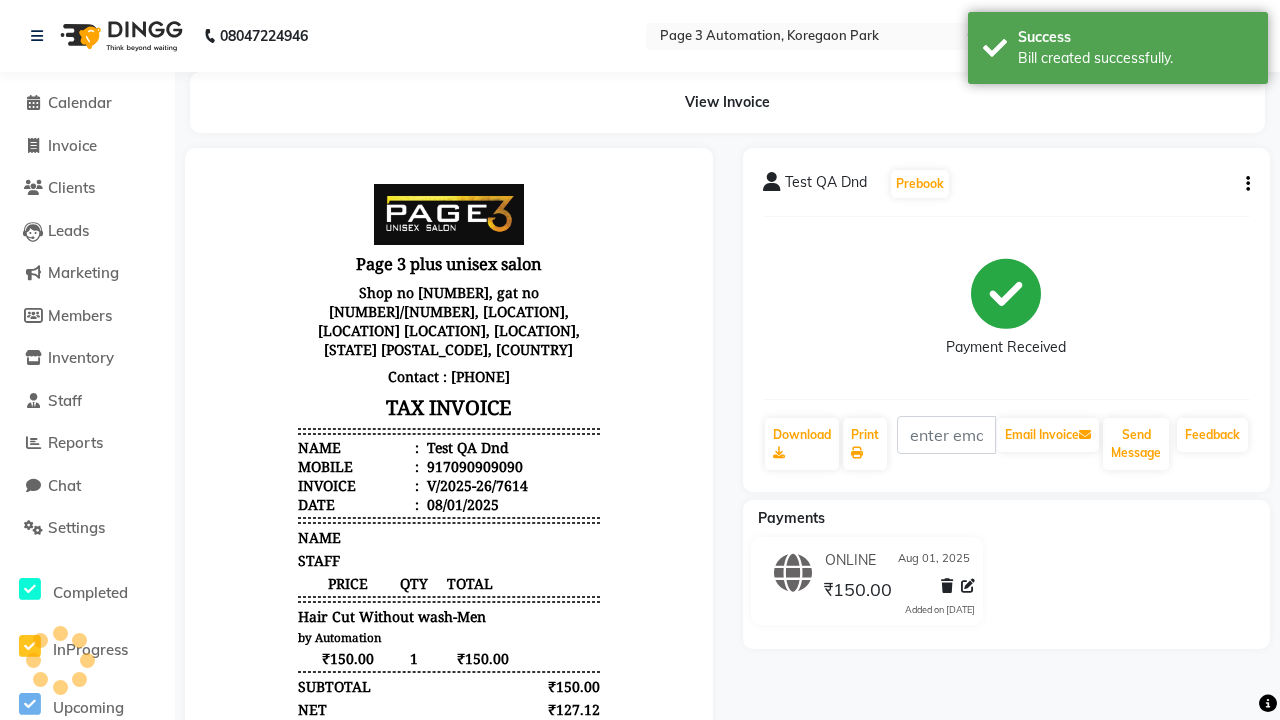 scroll, scrollTop: 0, scrollLeft: 0, axis: both 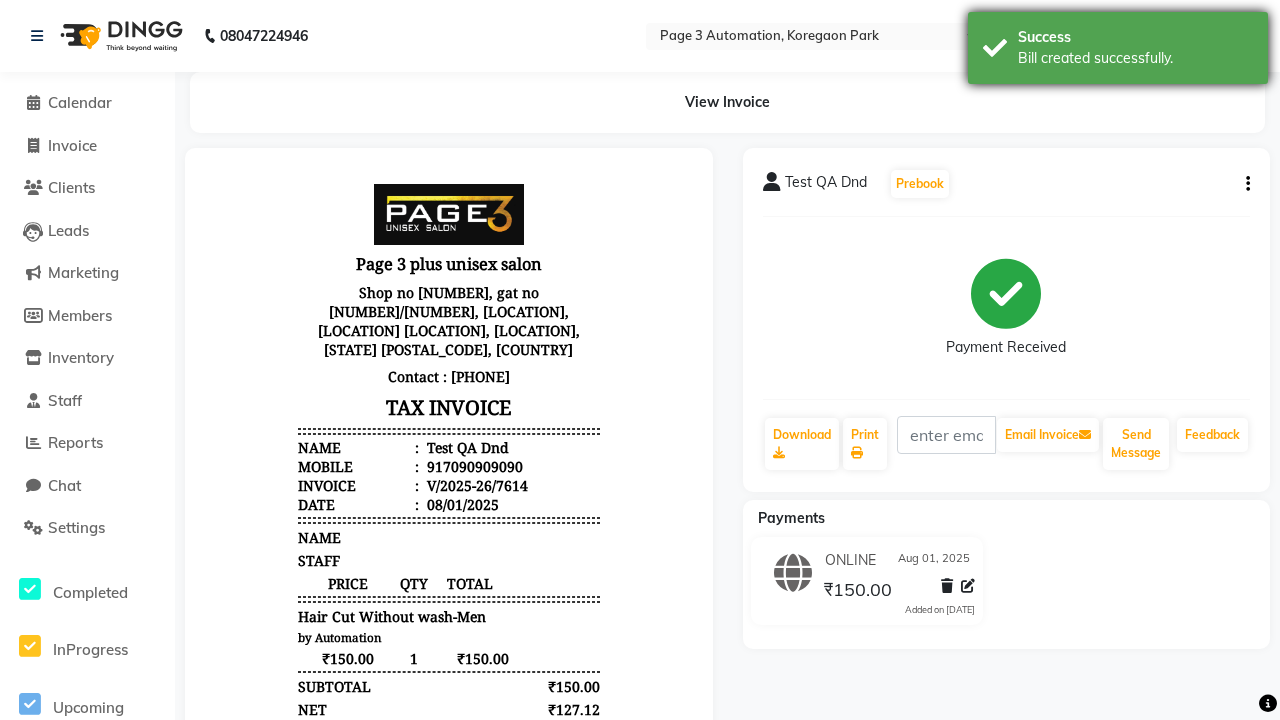 click on "Bill created successfully." at bounding box center [1135, 58] 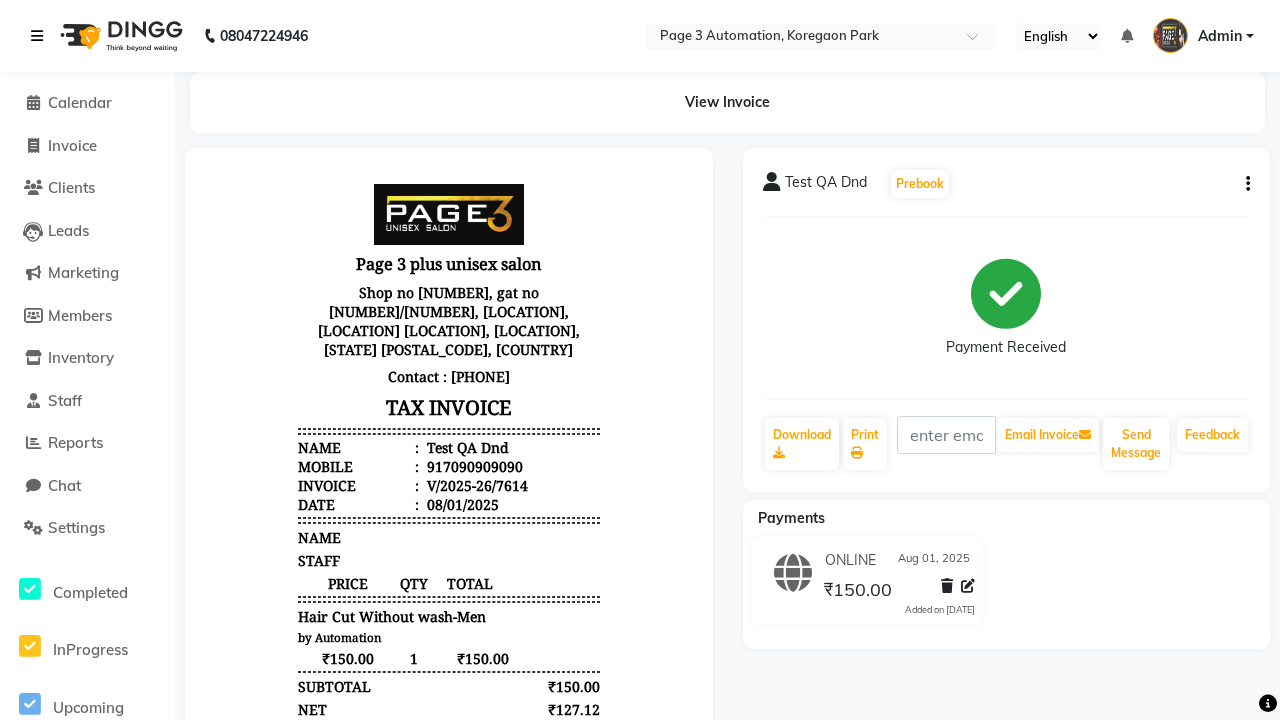 click at bounding box center (37, 36) 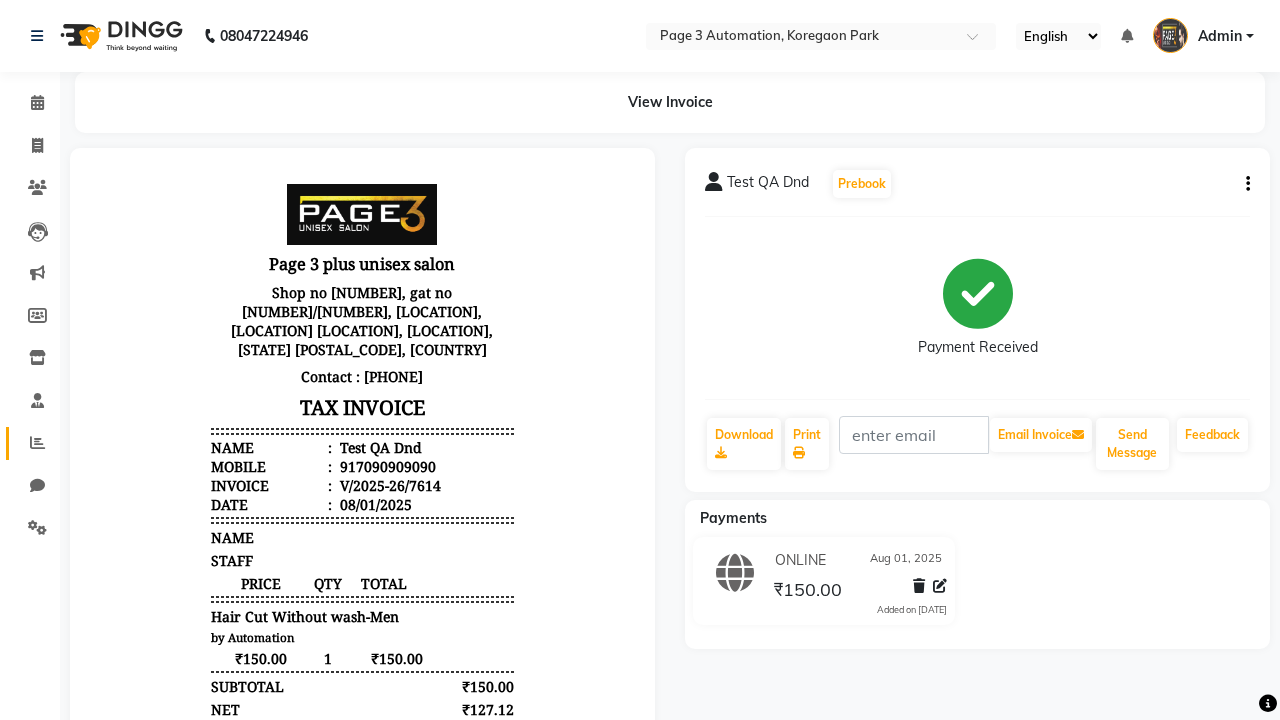 click 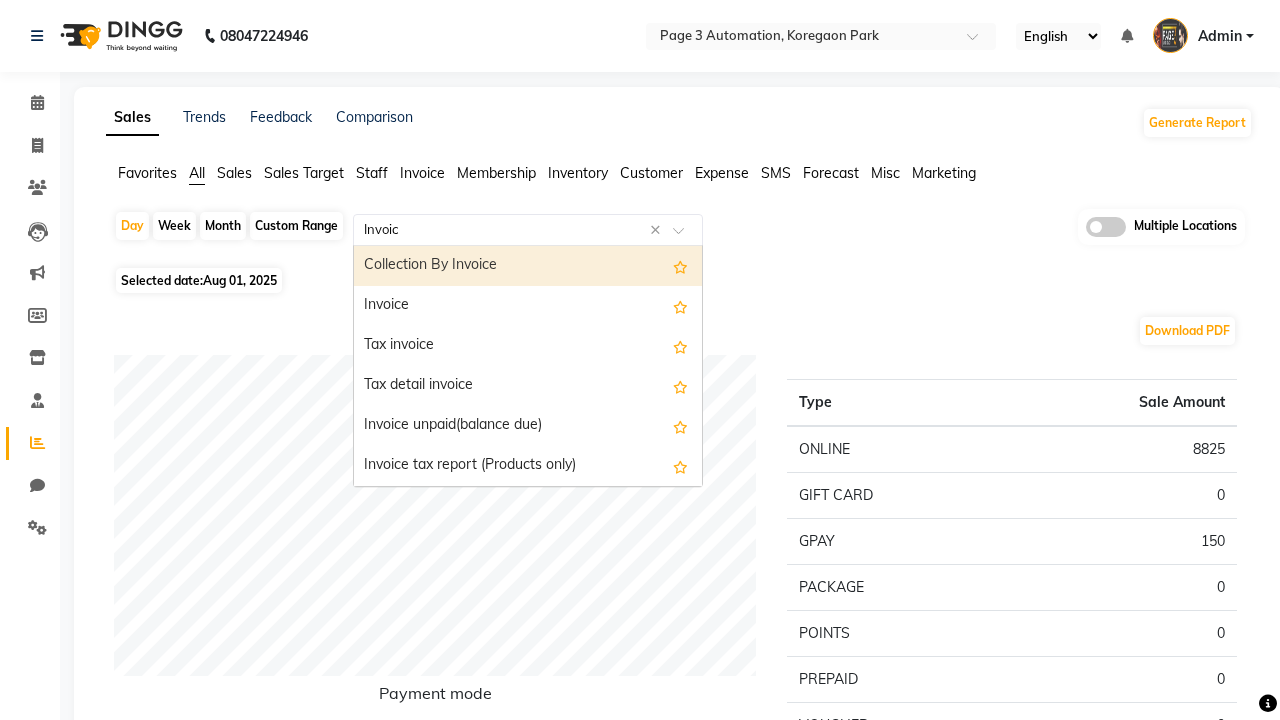 type on "Invoice" 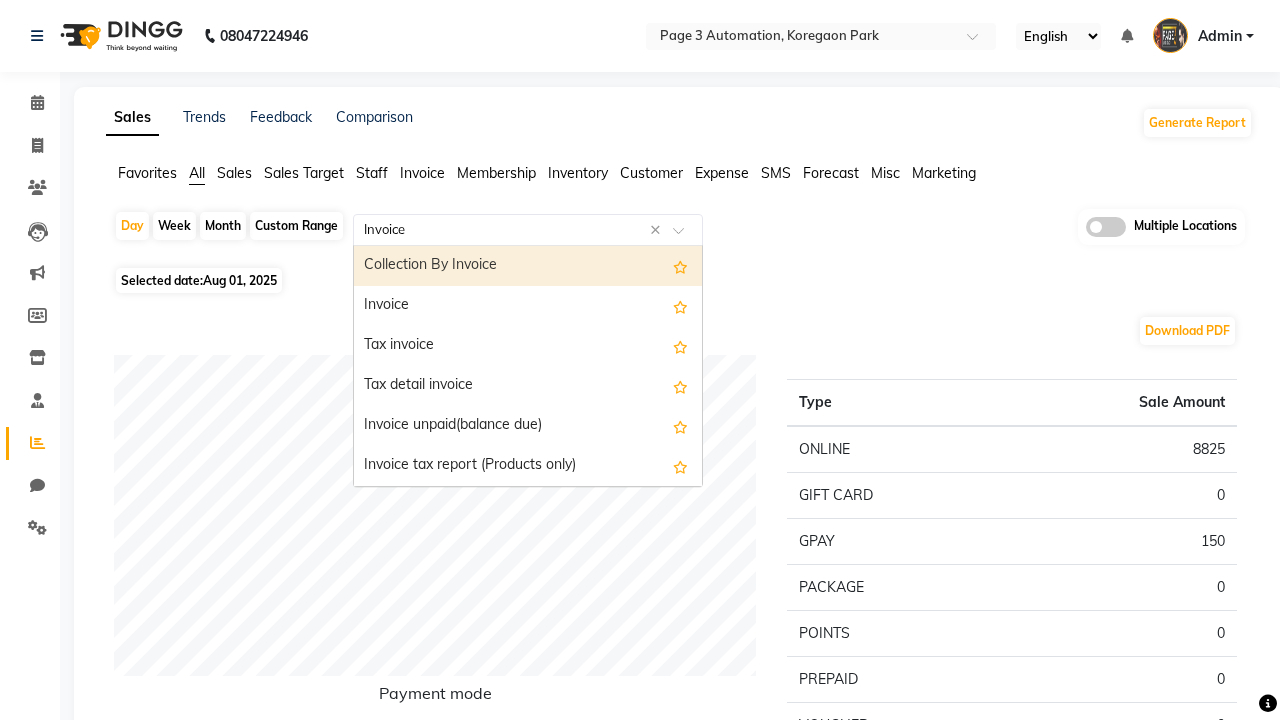 click on "Invoice" at bounding box center (528, 306) 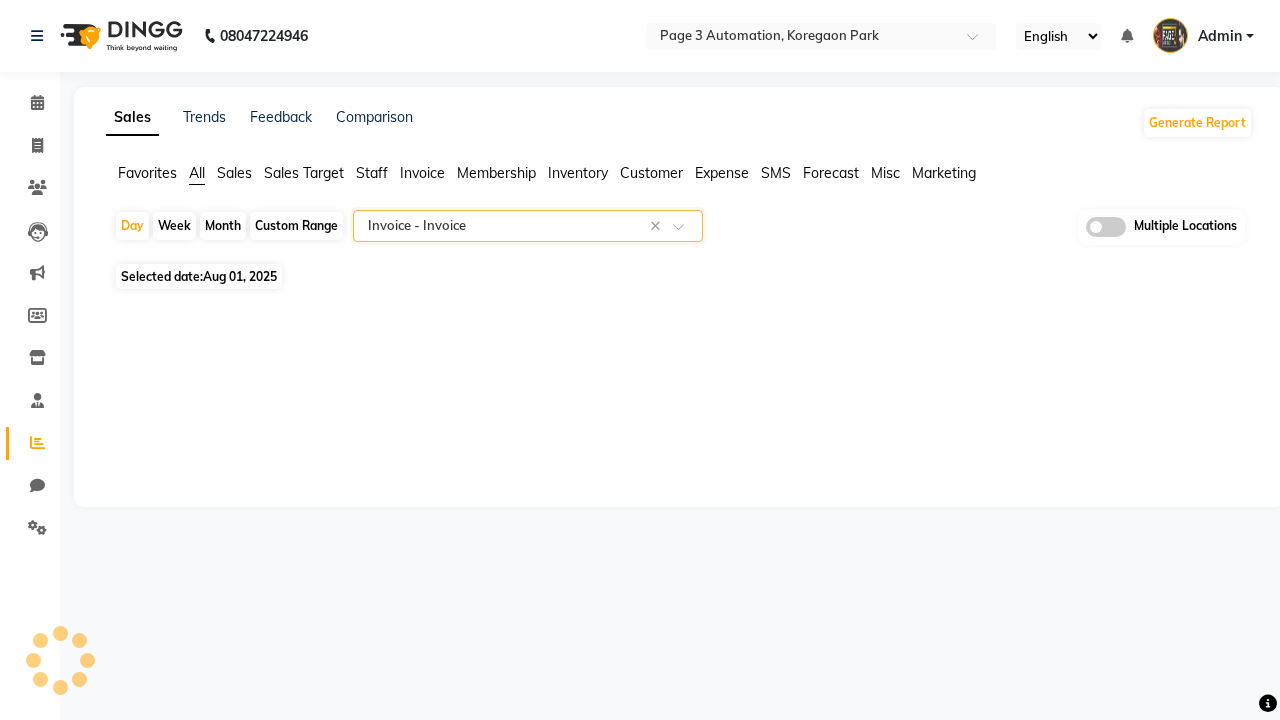 select on "full_report" 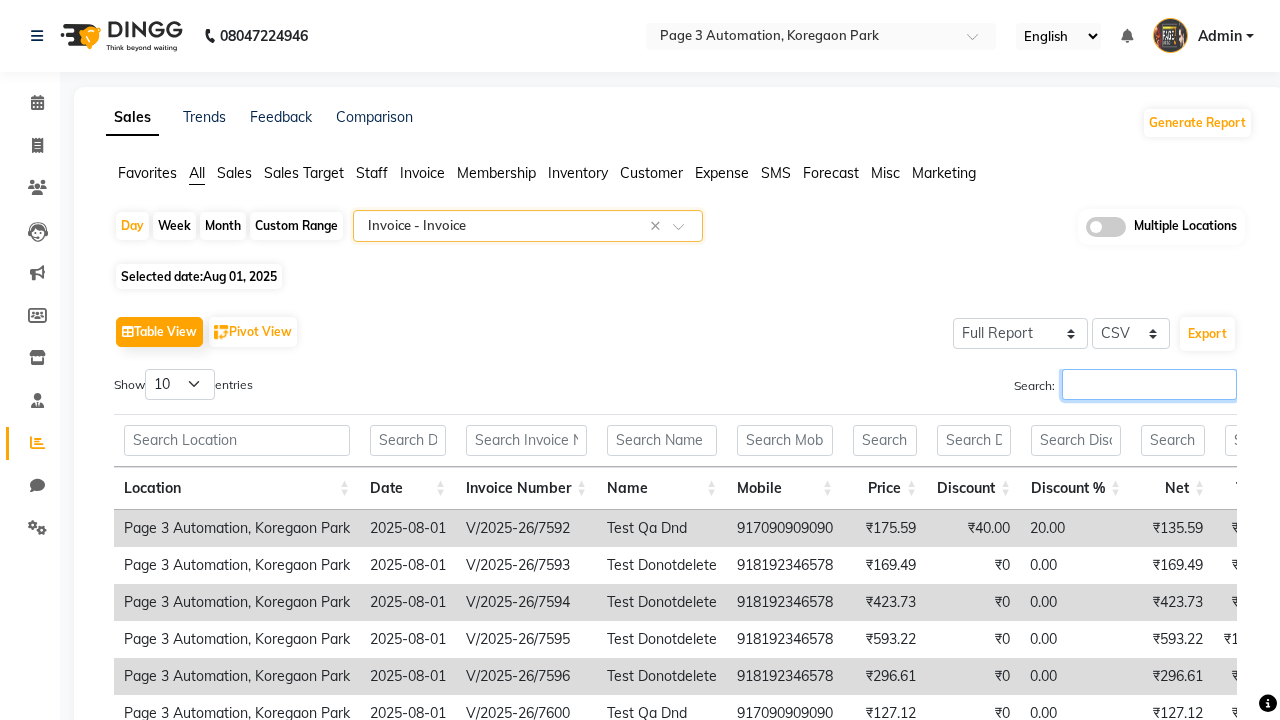 type on "V/2025-26/7614" 